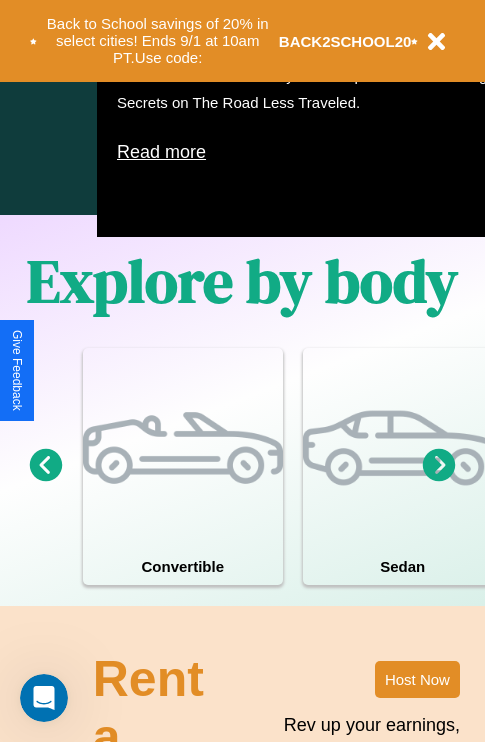 scroll, scrollTop: 1285, scrollLeft: 0, axis: vertical 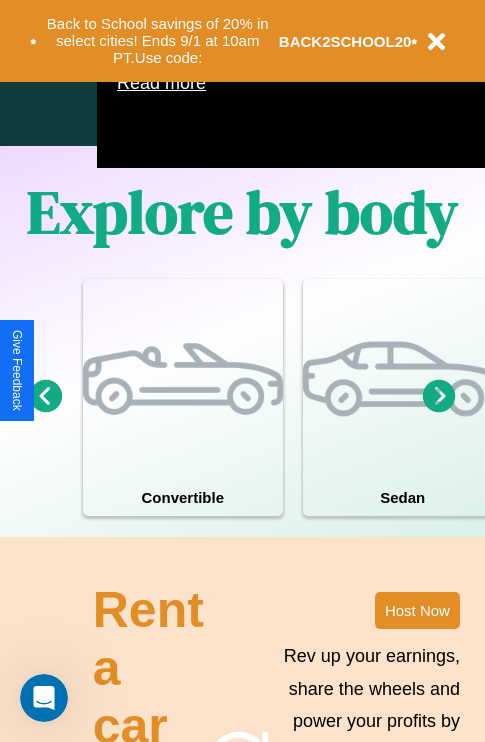 click 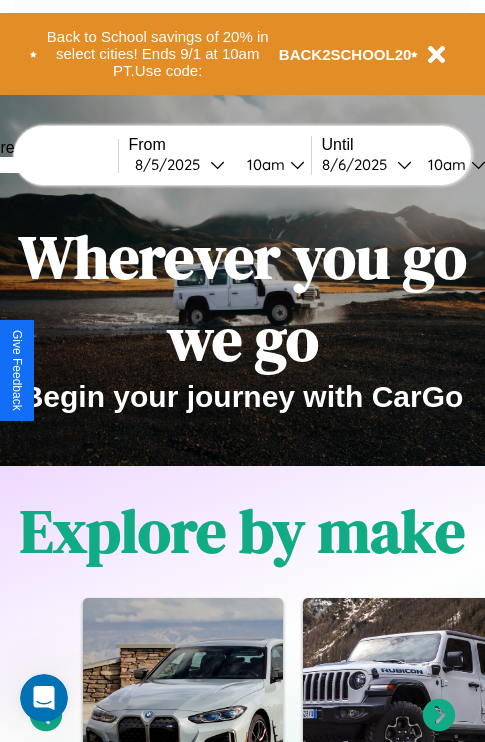 scroll, scrollTop: 0, scrollLeft: 0, axis: both 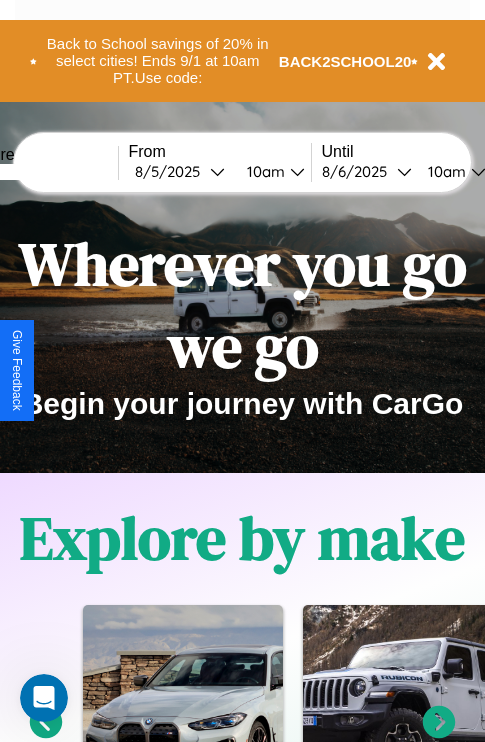 click at bounding box center [43, 172] 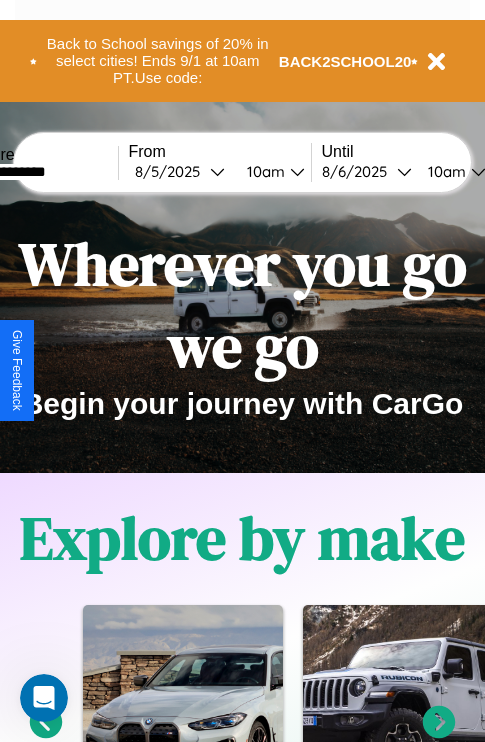 type on "**********" 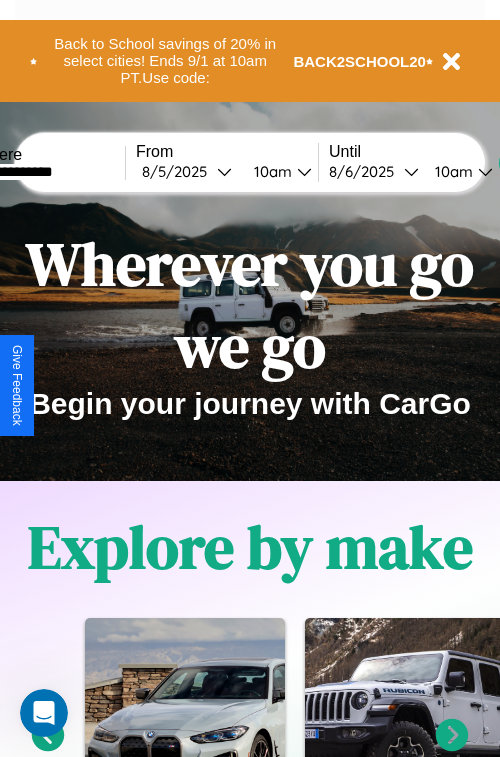 select on "*" 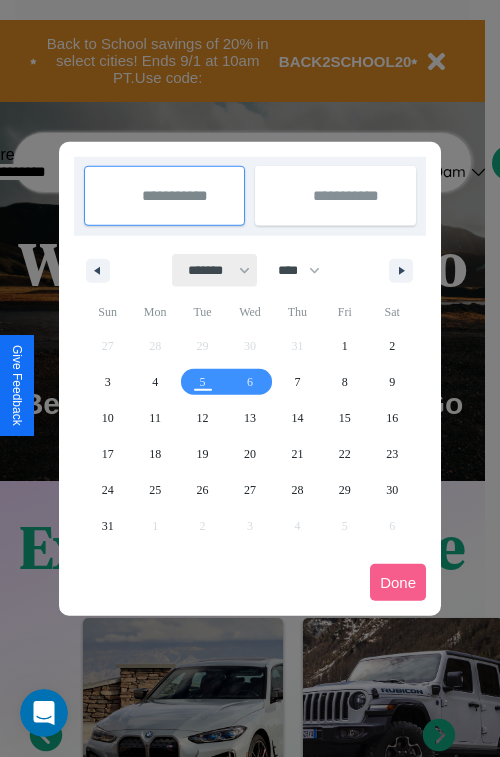 click on "******* ******** ***** ***** *** **** **** ****** ********* ******* ******** ********" at bounding box center (215, 270) 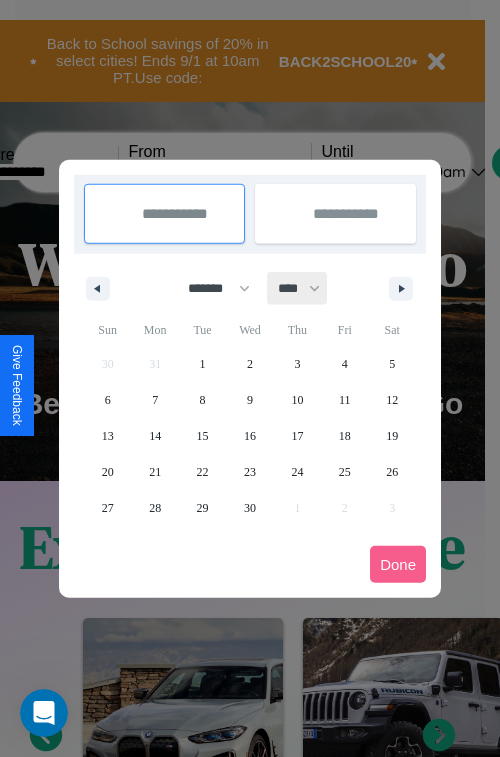 click on "**** **** **** **** **** **** **** **** **** **** **** **** **** **** **** **** **** **** **** **** **** **** **** **** **** **** **** **** **** **** **** **** **** **** **** **** **** **** **** **** **** **** **** **** **** **** **** **** **** **** **** **** **** **** **** **** **** **** **** **** **** **** **** **** **** **** **** **** **** **** **** **** **** **** **** **** **** **** **** **** **** **** **** **** **** **** **** **** **** **** **** **** **** **** **** **** **** **** **** **** **** **** **** **** **** **** **** **** **** **** **** **** **** **** **** **** **** **** **** **** ****" at bounding box center (298, 288) 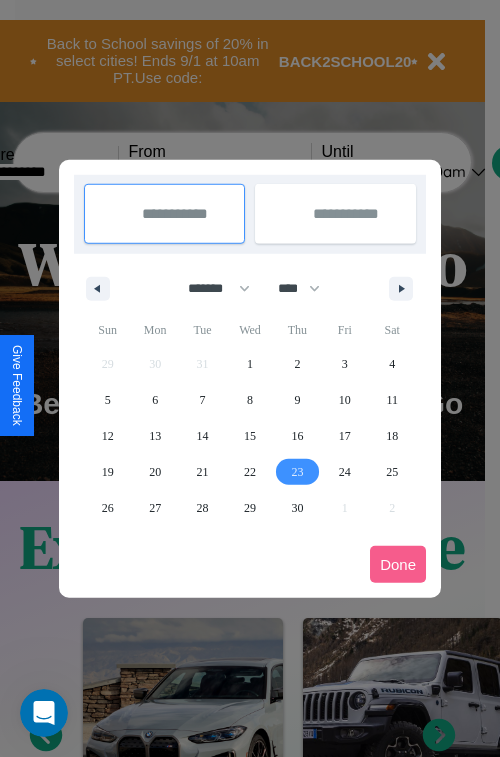 click on "23" at bounding box center [297, 472] 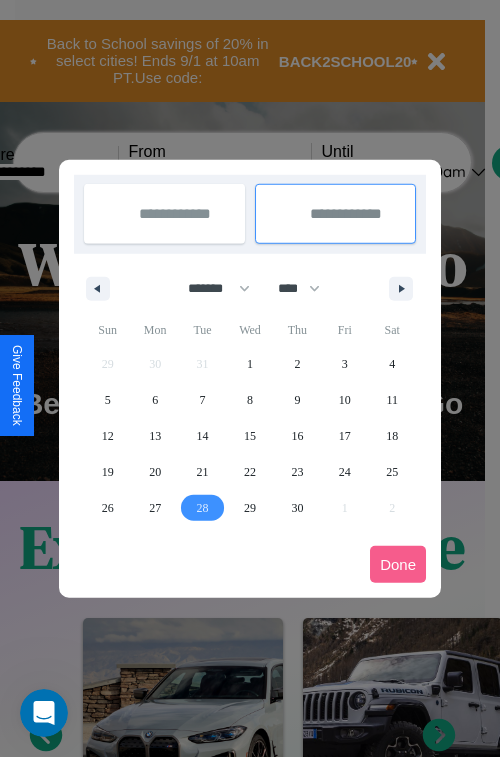 click on "28" at bounding box center [203, 508] 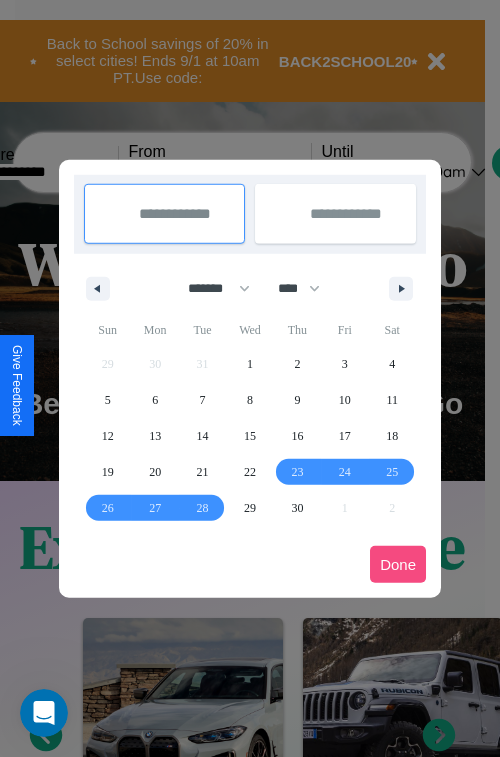 click on "Done" at bounding box center (398, 564) 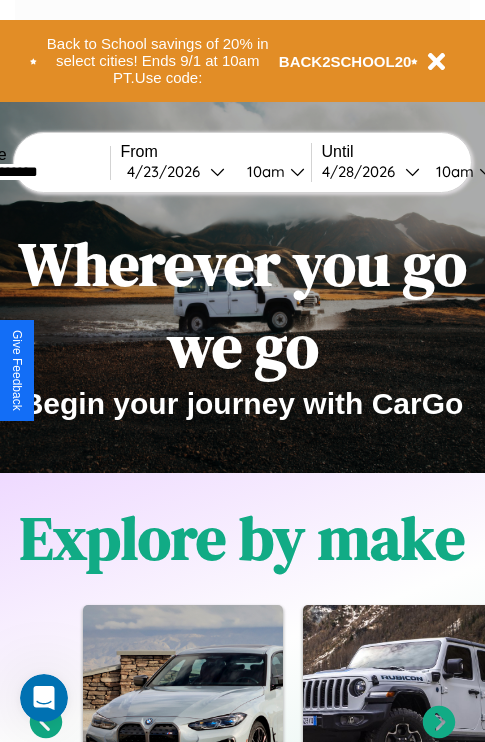 click on "10am" at bounding box center (263, 171) 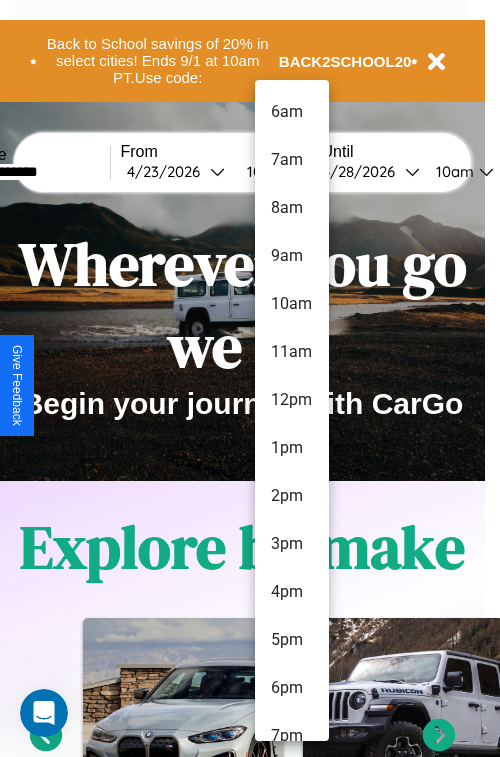 click on "9am" at bounding box center (292, 256) 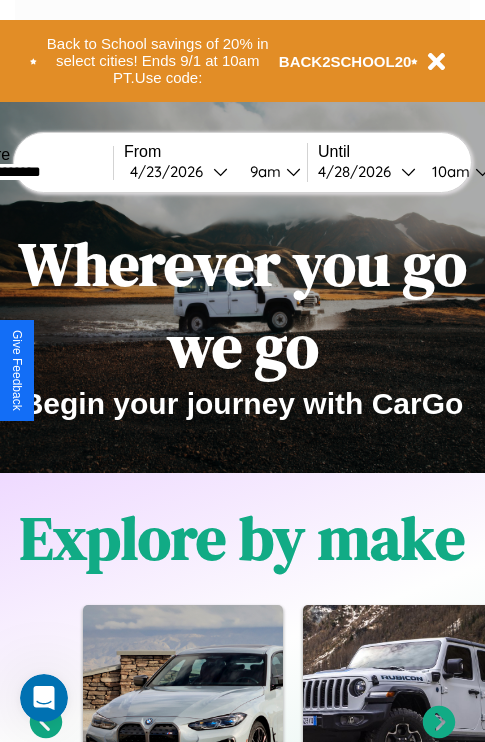 click on "10am" at bounding box center [448, 171] 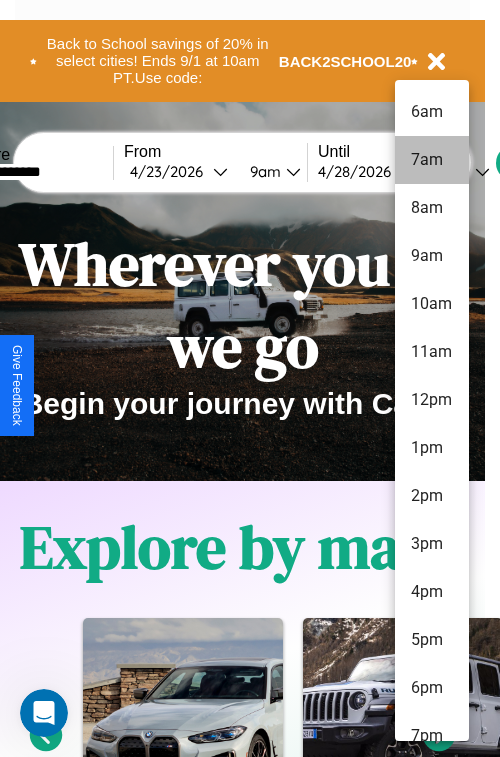 click on "7am" at bounding box center (432, 160) 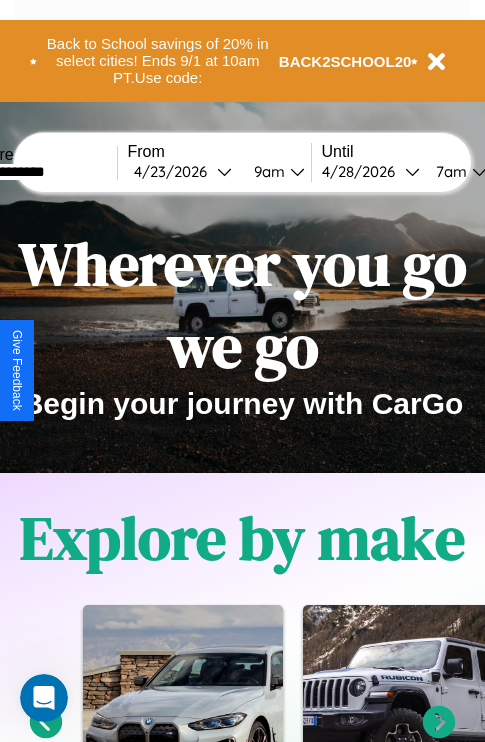 scroll, scrollTop: 0, scrollLeft: 70, axis: horizontal 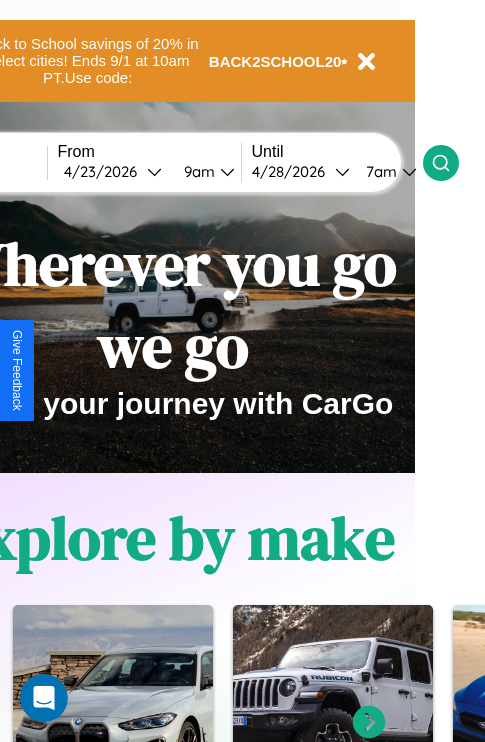 click 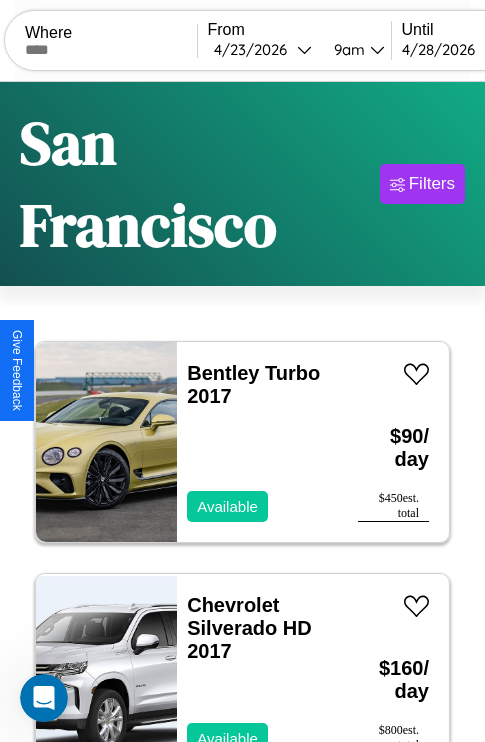 scroll, scrollTop: 166, scrollLeft: 0, axis: vertical 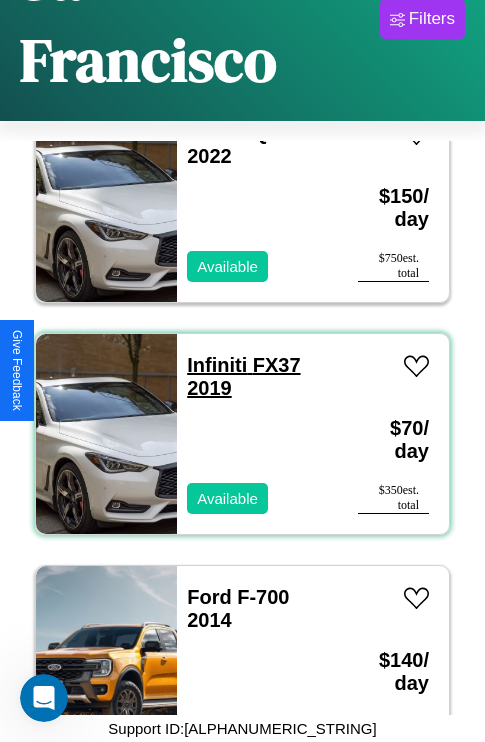 click on "Infiniti   FX37   2019" at bounding box center [243, 376] 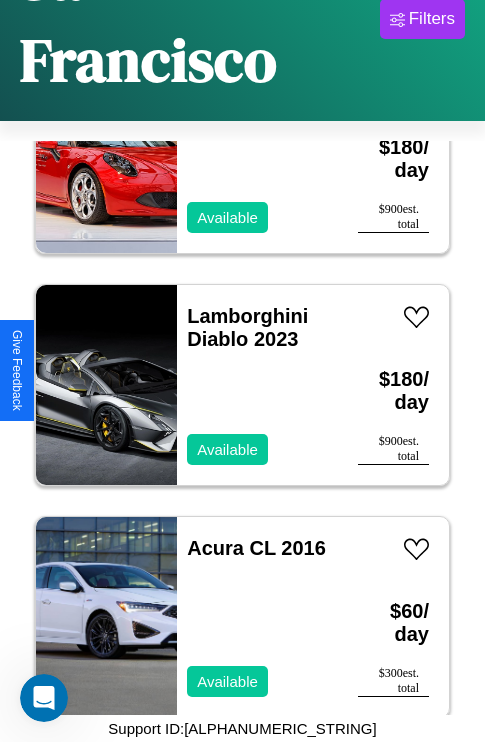 scroll, scrollTop: 22811, scrollLeft: 0, axis: vertical 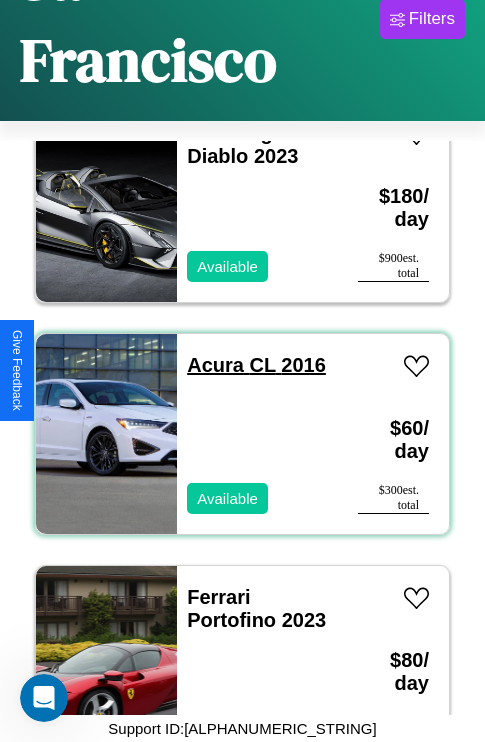 click on "Acura   CL   2016" at bounding box center (256, 365) 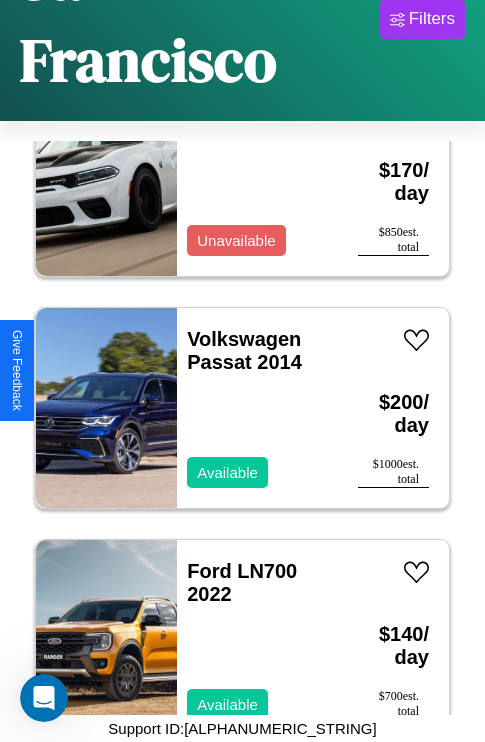 scroll, scrollTop: 5411, scrollLeft: 0, axis: vertical 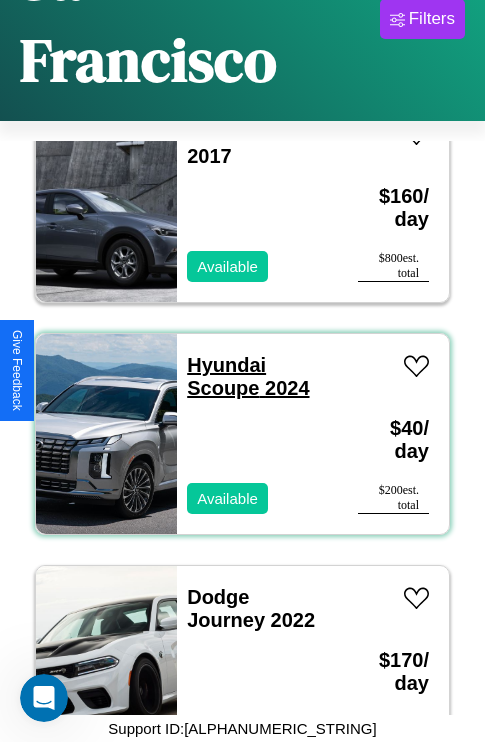 click on "Hyundai   Scoupe   2024" at bounding box center [248, 376] 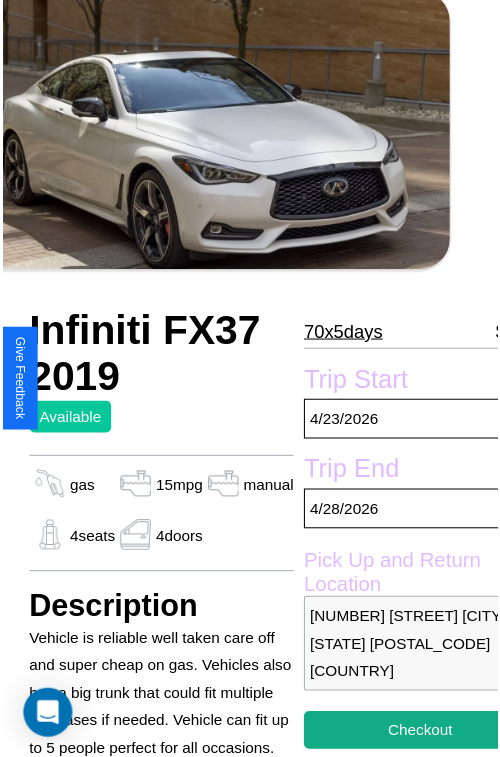 scroll, scrollTop: 130, scrollLeft: 68, axis: both 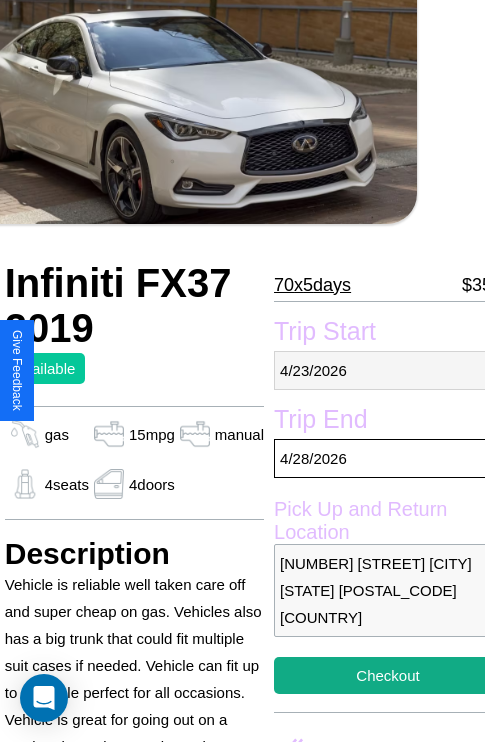 click on "[NUMBER] / [NUMBER] / [NUMBER]" at bounding box center (388, 370) 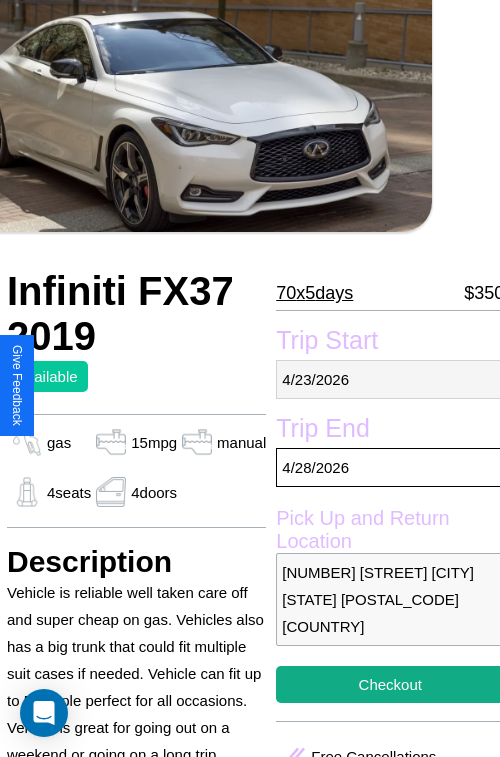 select on "*" 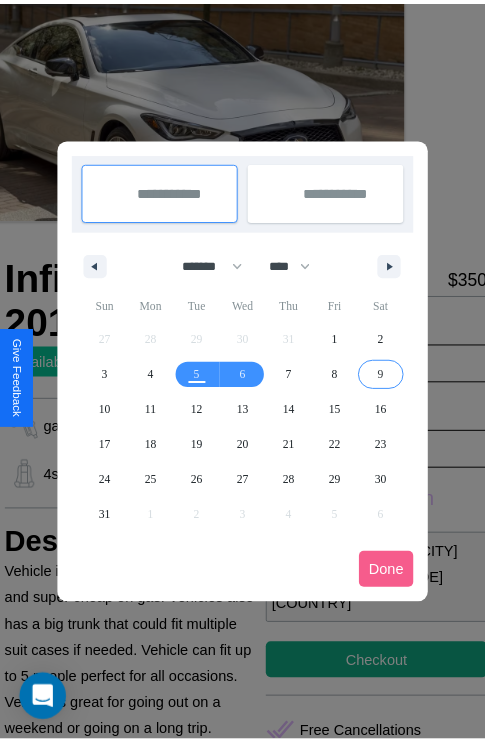 scroll, scrollTop: 0, scrollLeft: 68, axis: horizontal 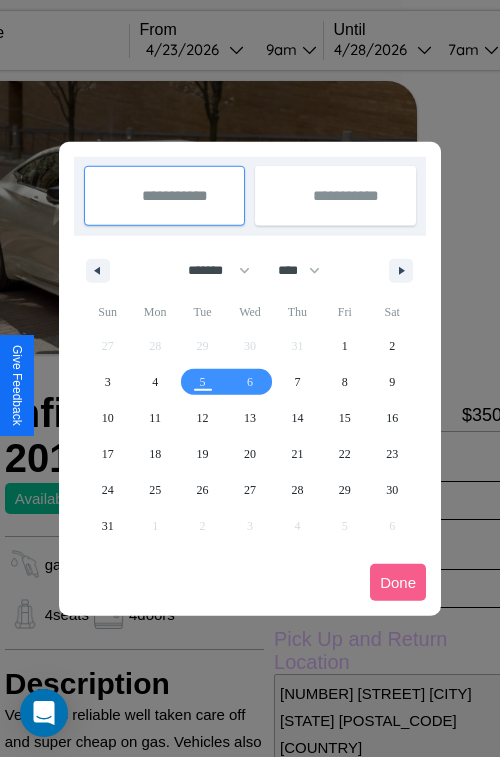 click at bounding box center (250, 378) 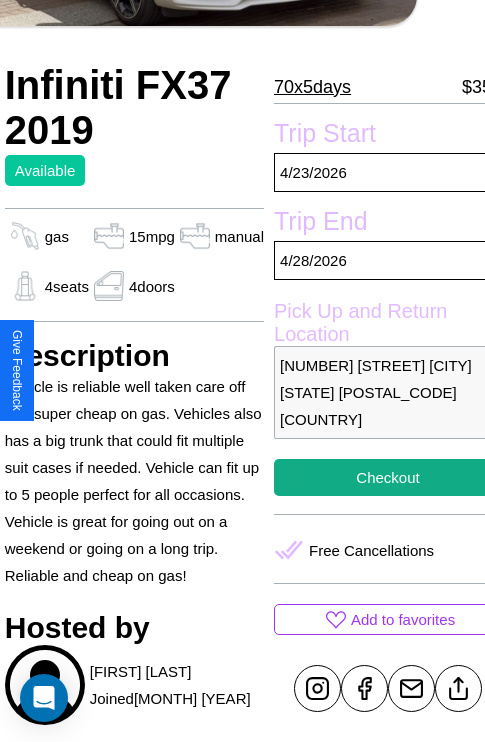 scroll, scrollTop: 408, scrollLeft: 68, axis: both 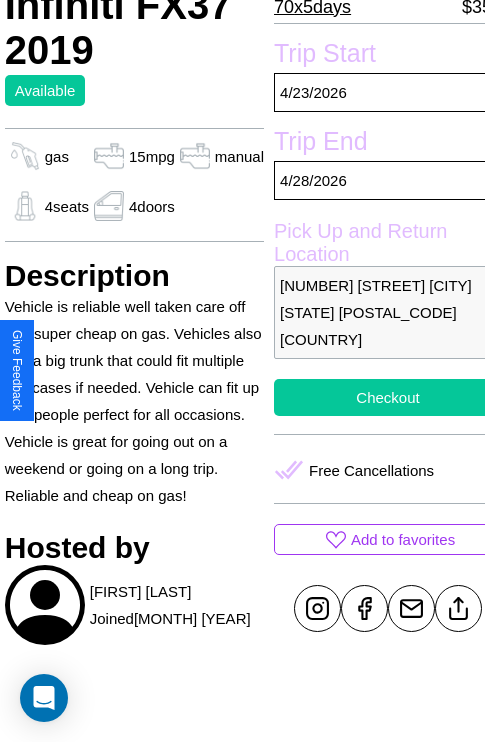 click on "Checkout" at bounding box center [388, 397] 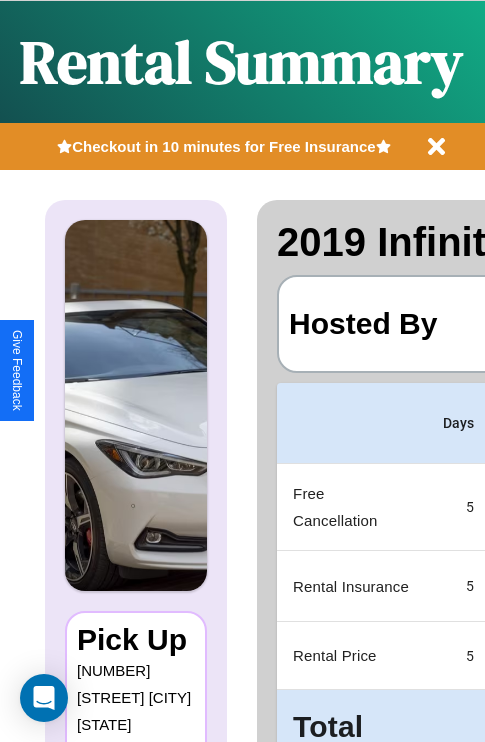 scroll, scrollTop: 0, scrollLeft: 378, axis: horizontal 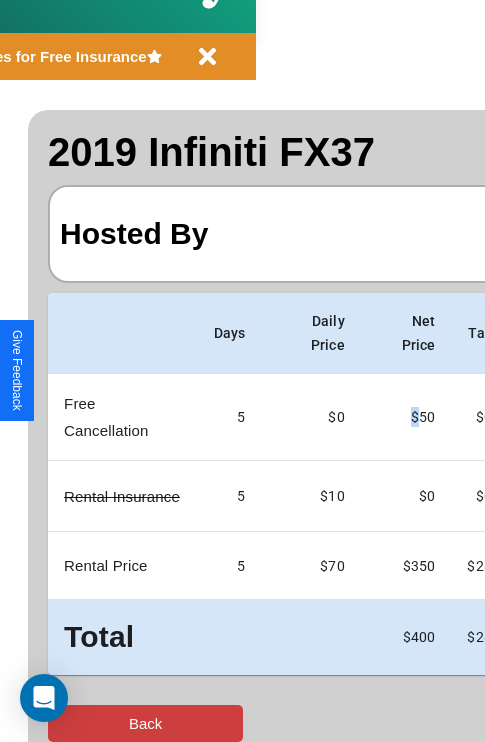 click on "Back" at bounding box center [145, 723] 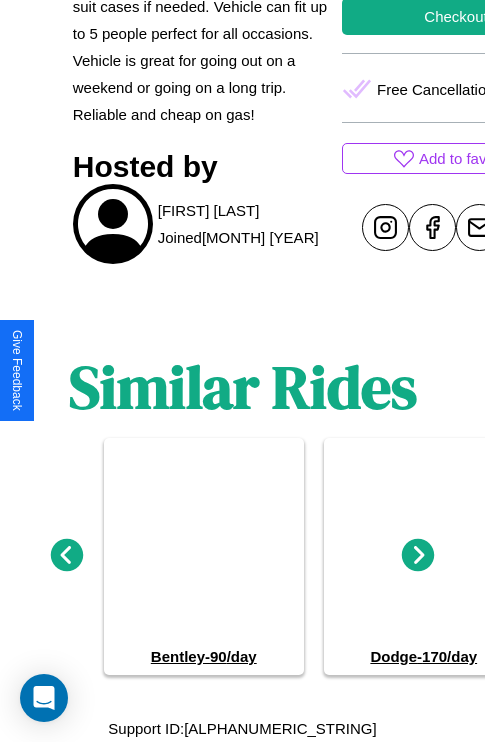 scroll, scrollTop: 802, scrollLeft: 0, axis: vertical 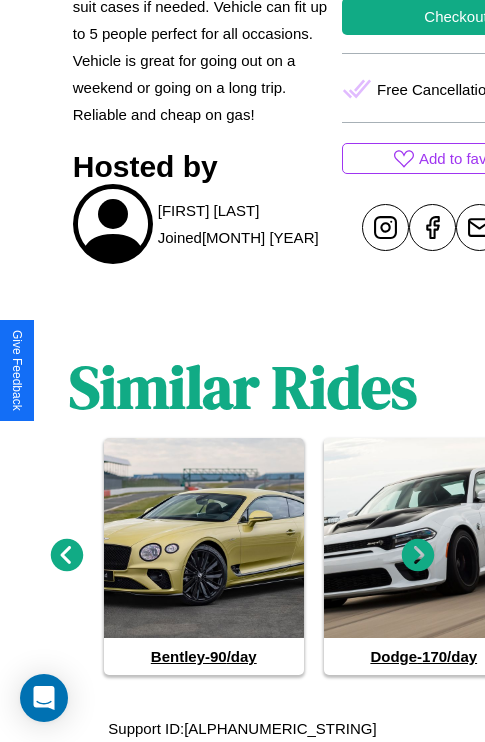 click 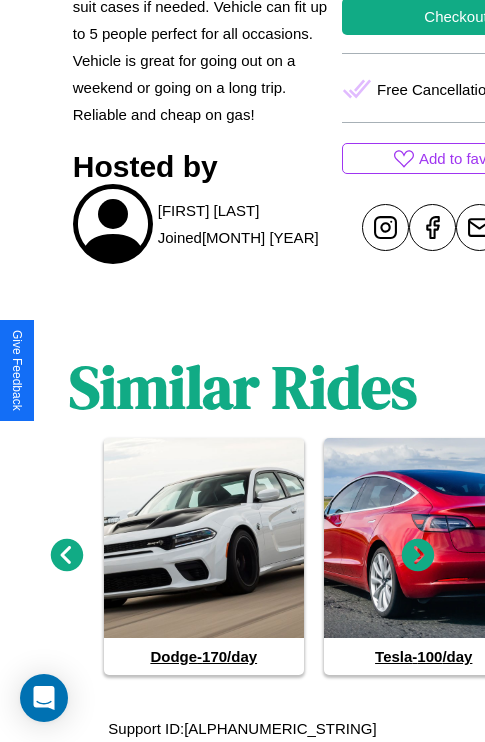 click 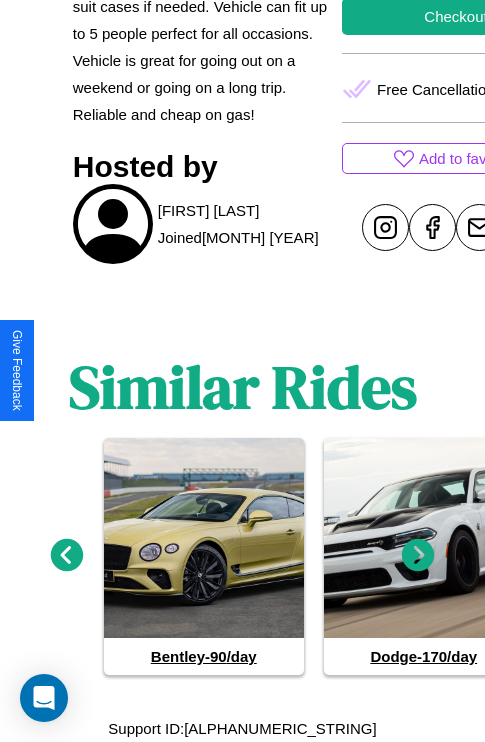 click 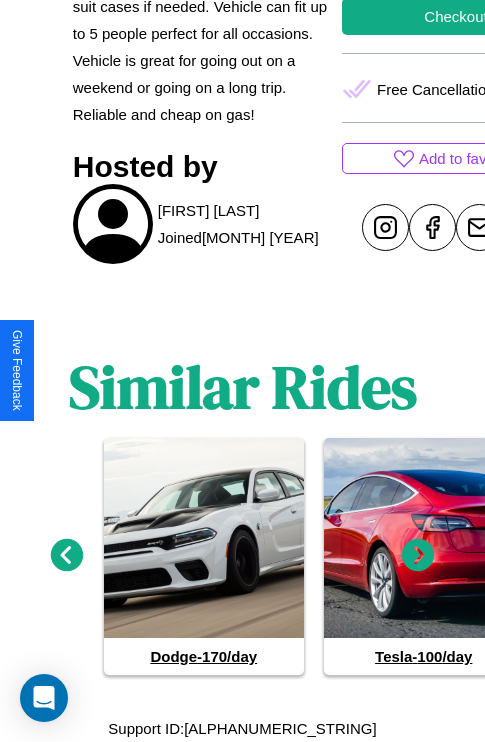 click 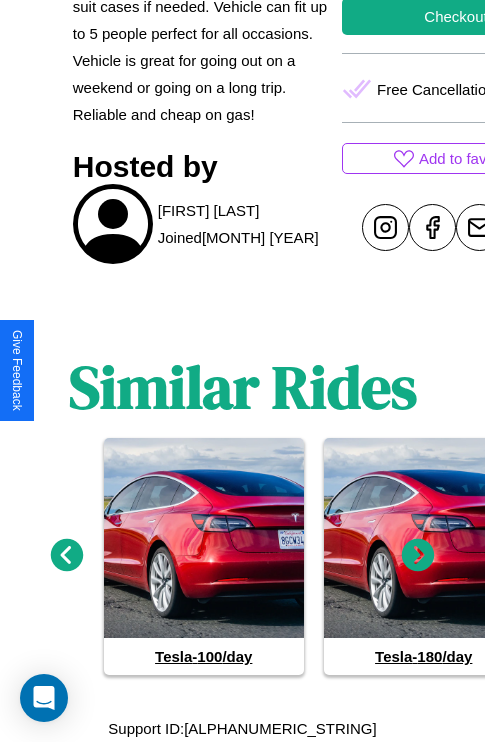 click 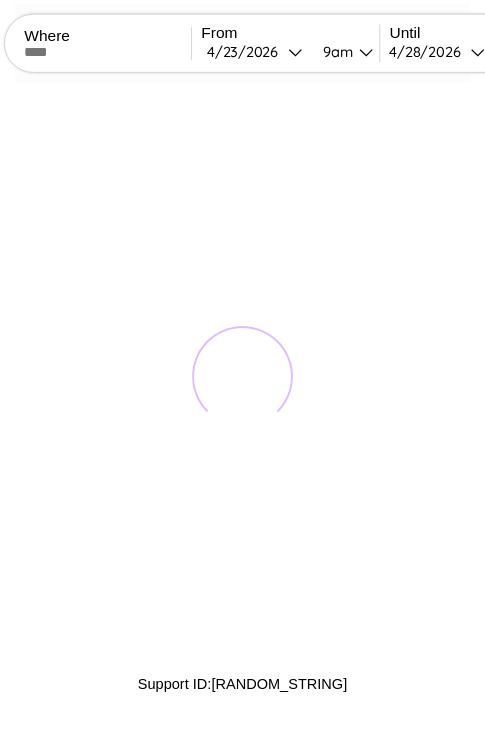 scroll, scrollTop: 0, scrollLeft: 0, axis: both 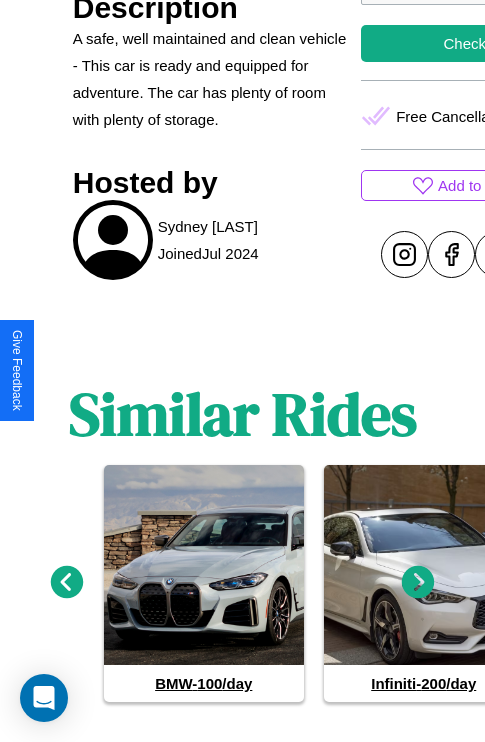 click 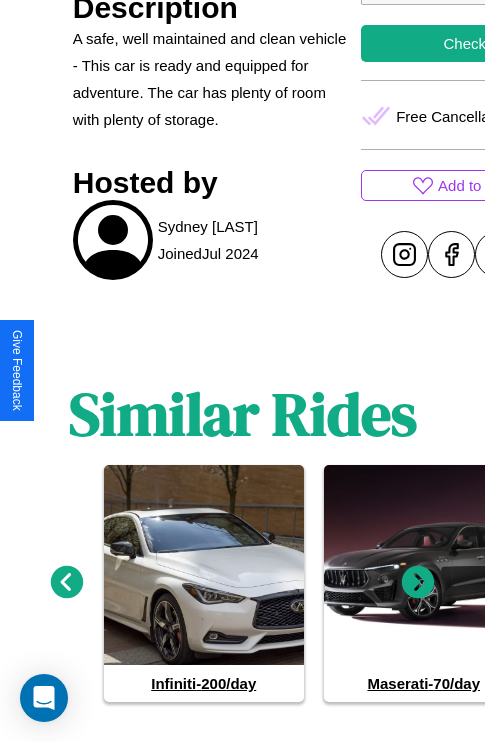 click 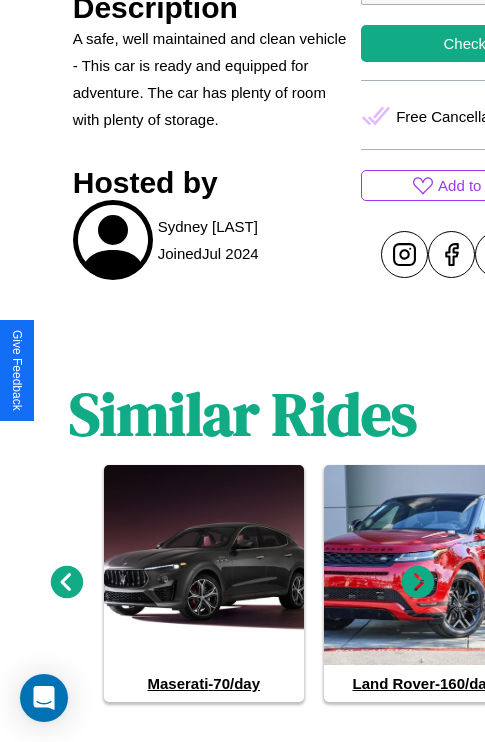 click 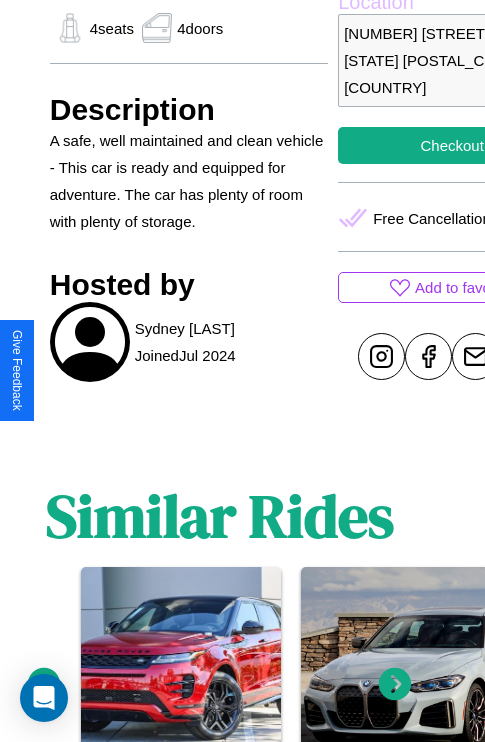 scroll, scrollTop: 389, scrollLeft: 96, axis: both 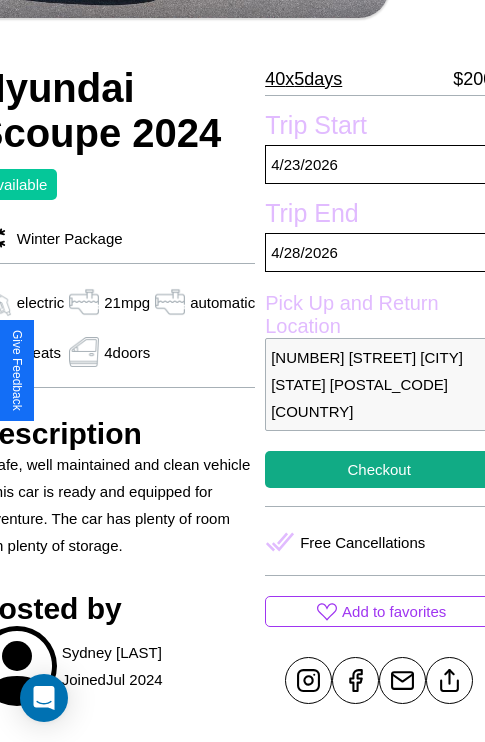 click on "7101 High Street  San Francisco California 17234 United States" at bounding box center [379, 384] 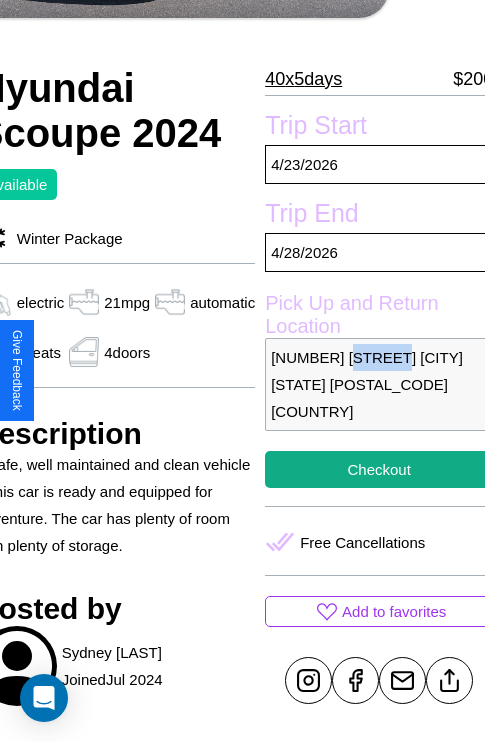 click on "7101 High Street  San Francisco California 17234 United States" at bounding box center (379, 384) 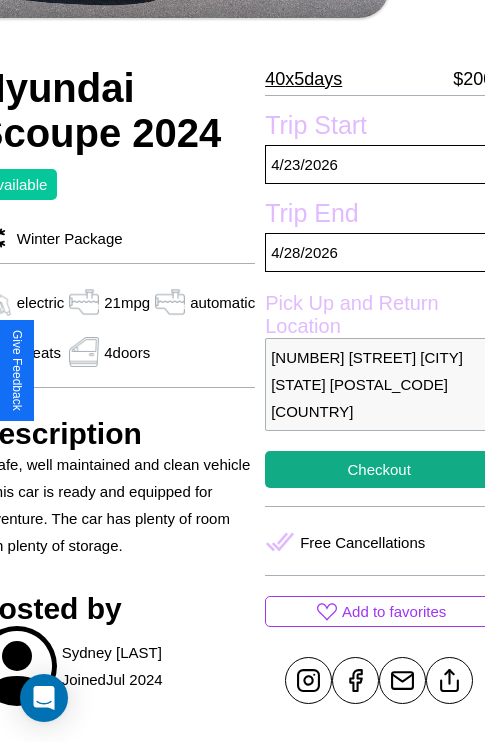 click on "7101 High Street  San Francisco California 17234 United States" at bounding box center (379, 384) 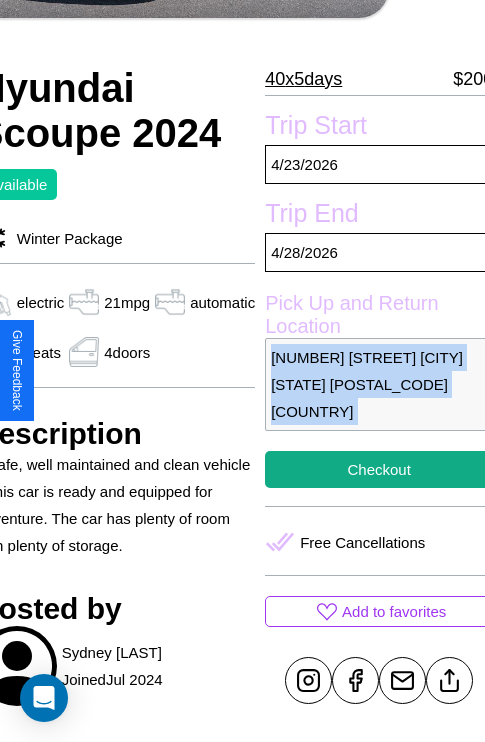 click on "7101 High Street  San Francisco California 17234 United States" at bounding box center (379, 384) 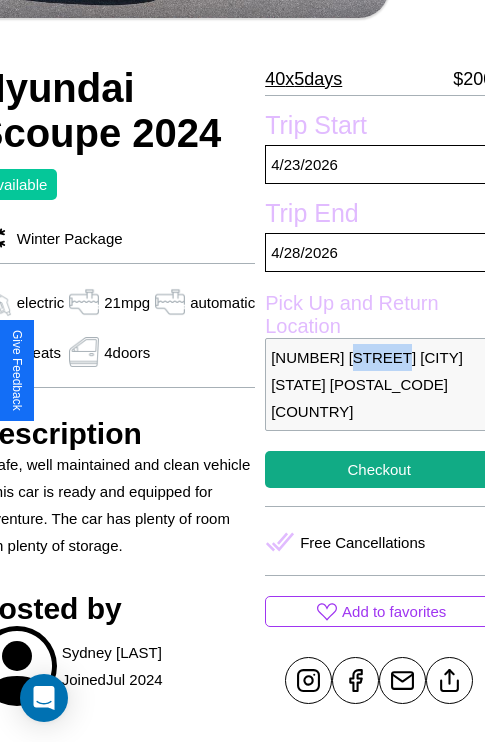 click on "7101 High Street  San Francisco California 17234 United States" at bounding box center (379, 384) 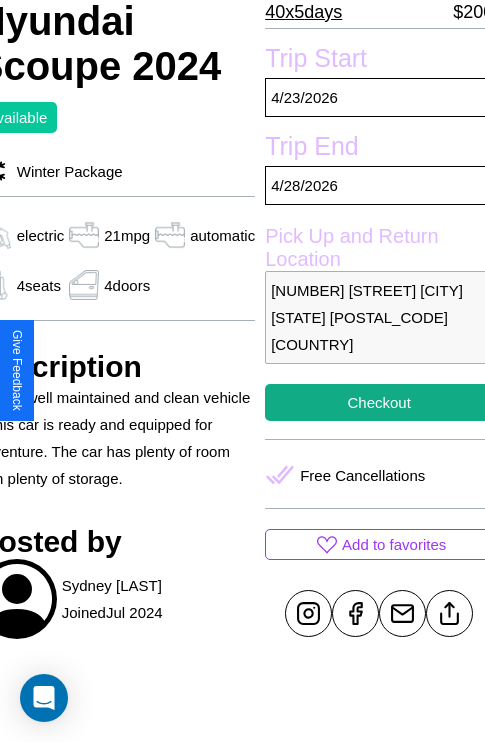 scroll, scrollTop: 461, scrollLeft: 96, axis: both 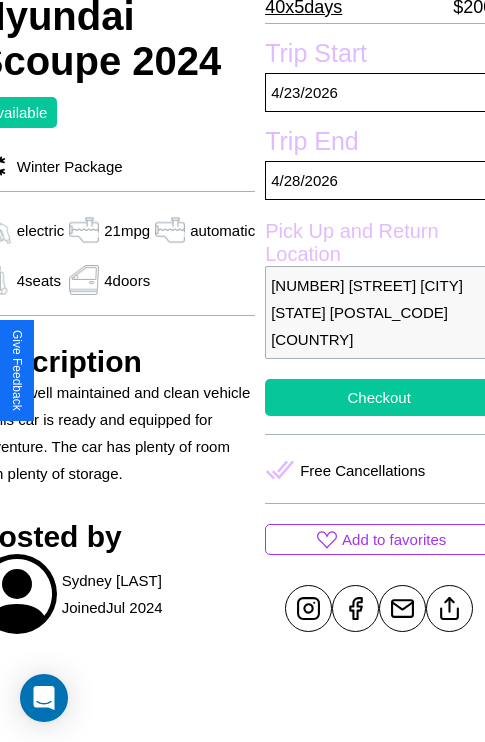 click on "Checkout" at bounding box center (379, 397) 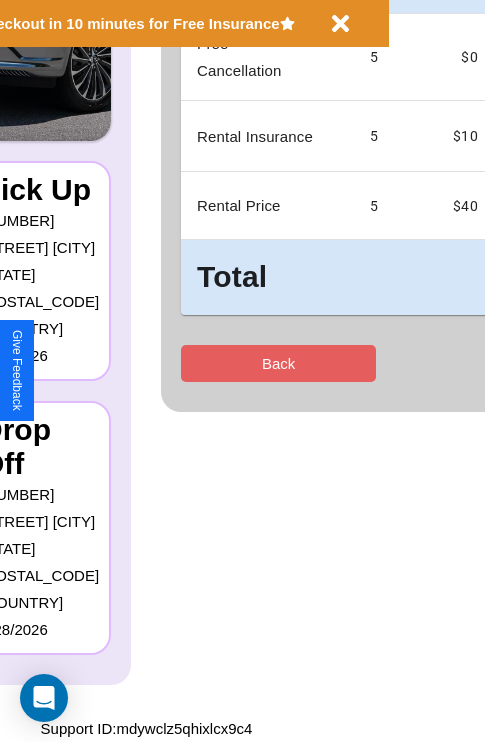 scroll, scrollTop: 0, scrollLeft: 0, axis: both 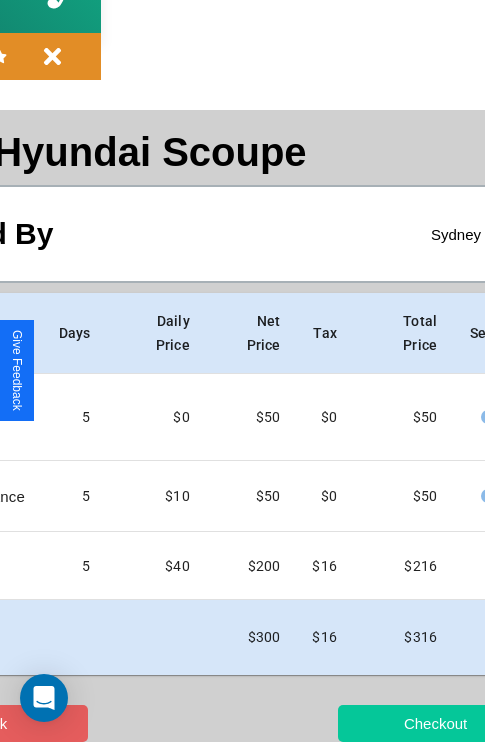 click on "Checkout" at bounding box center [435, 723] 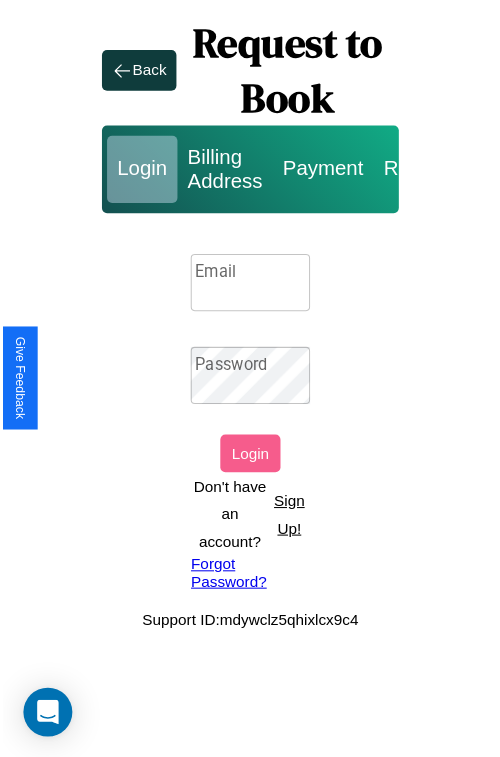 scroll, scrollTop: 0, scrollLeft: 0, axis: both 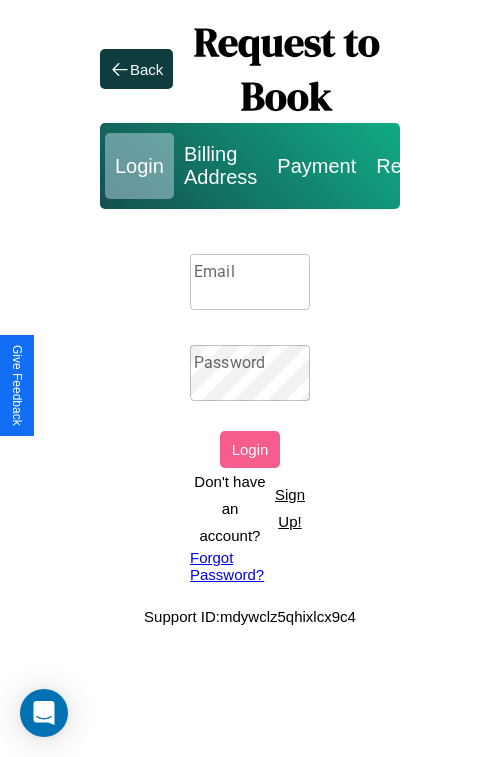 click on "Sign Up!" at bounding box center [290, 508] 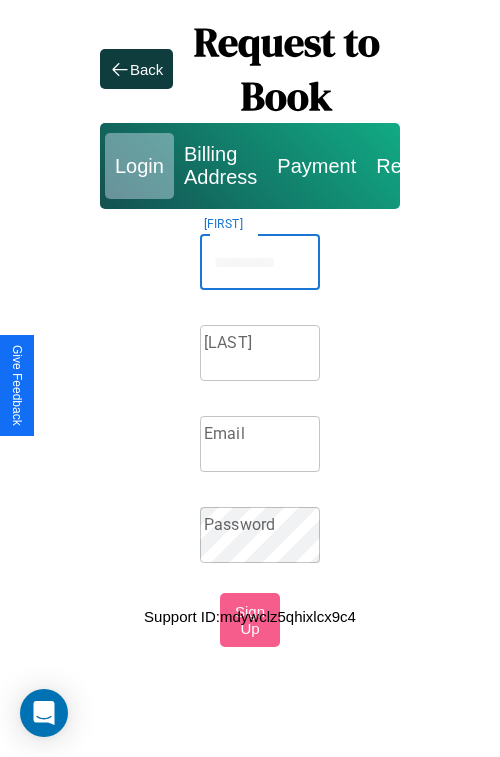 click on "Firstname" at bounding box center [260, 262] 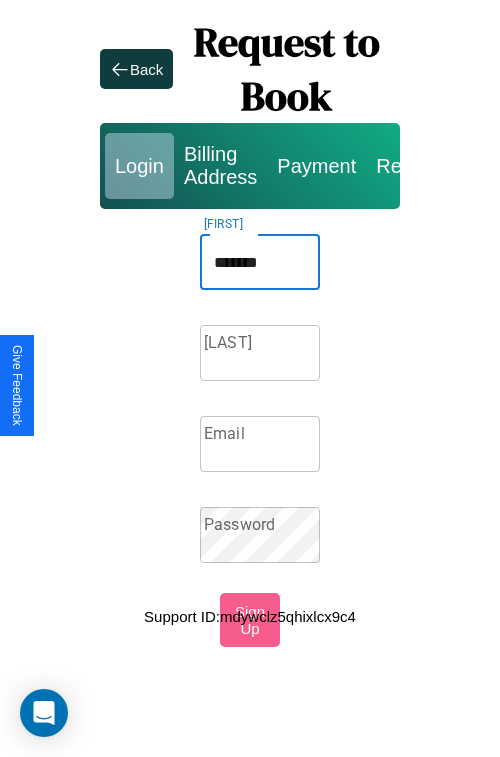 type on "*******" 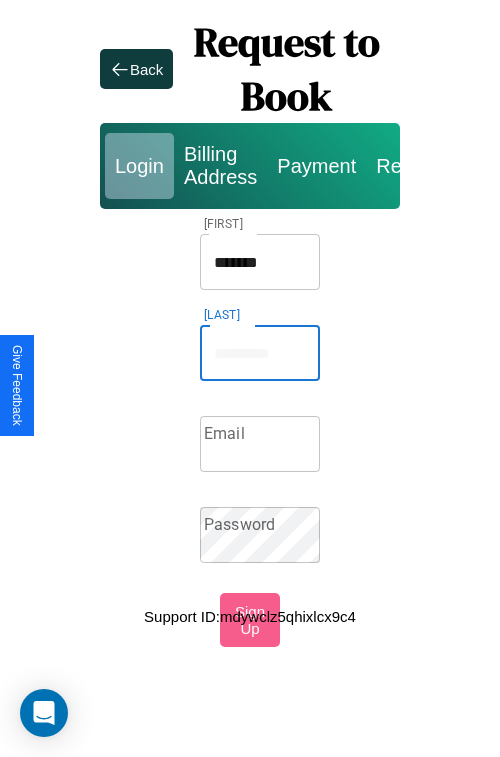 click on "Lastname" at bounding box center [260, 353] 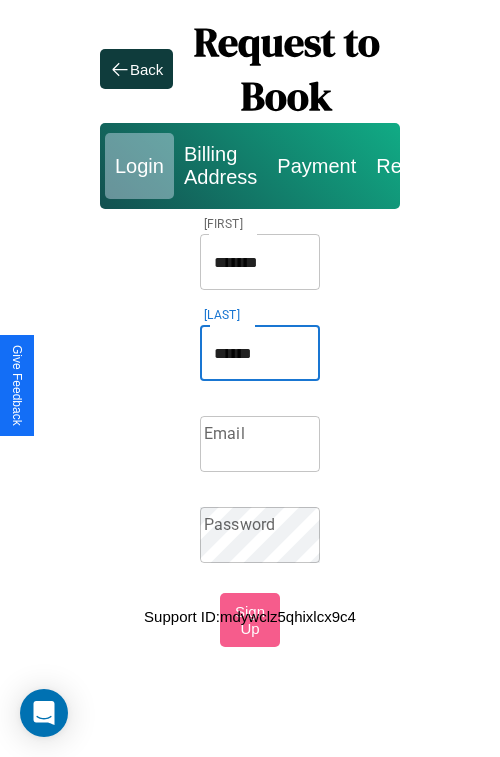 type on "******" 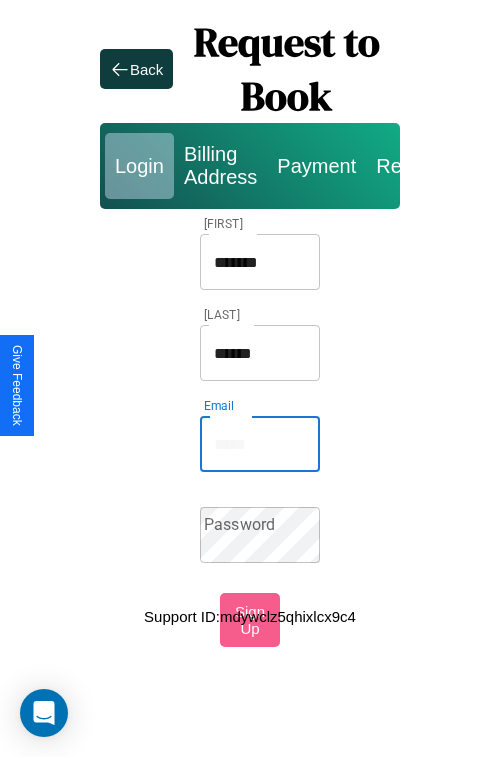 click on "Email" at bounding box center [260, 444] 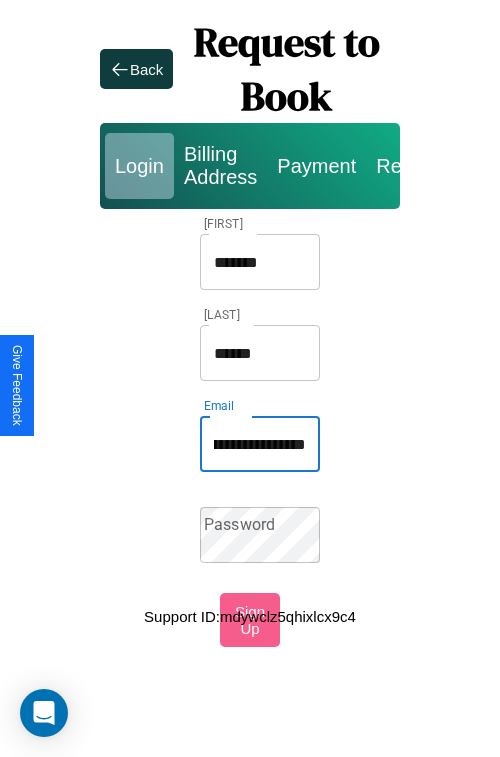 scroll, scrollTop: 0, scrollLeft: 88, axis: horizontal 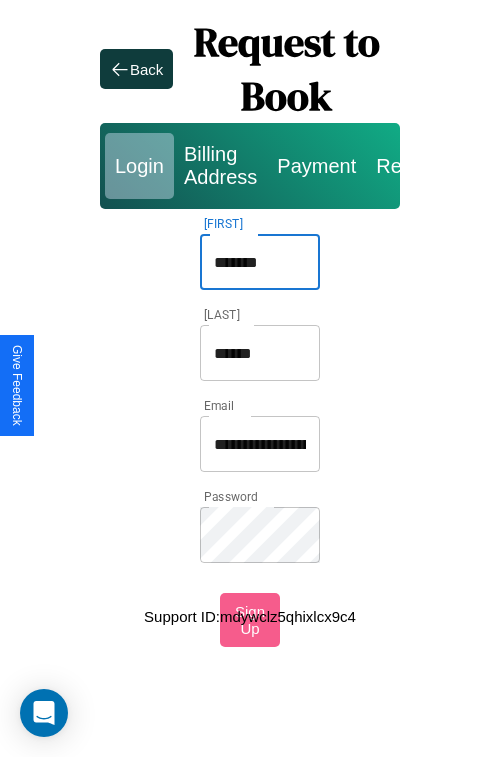click on "*******" at bounding box center [260, 262] 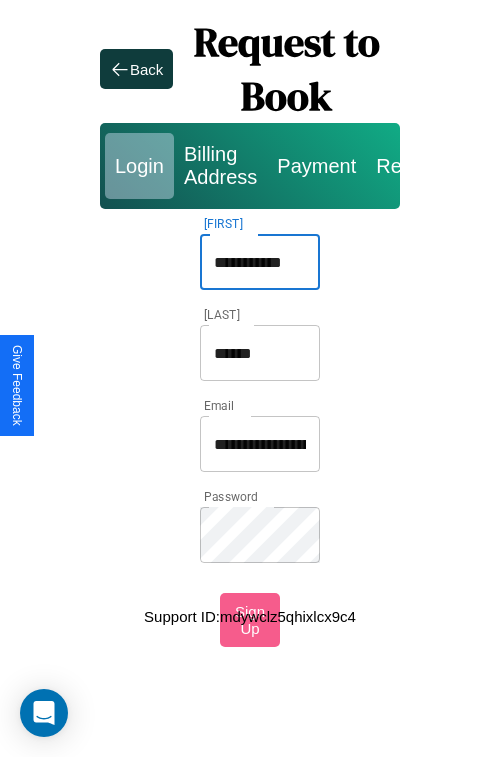 type on "**********" 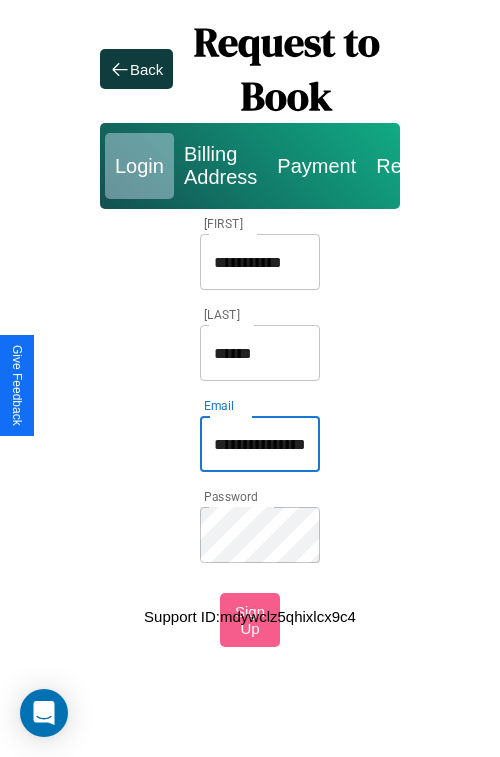 type on "**********" 